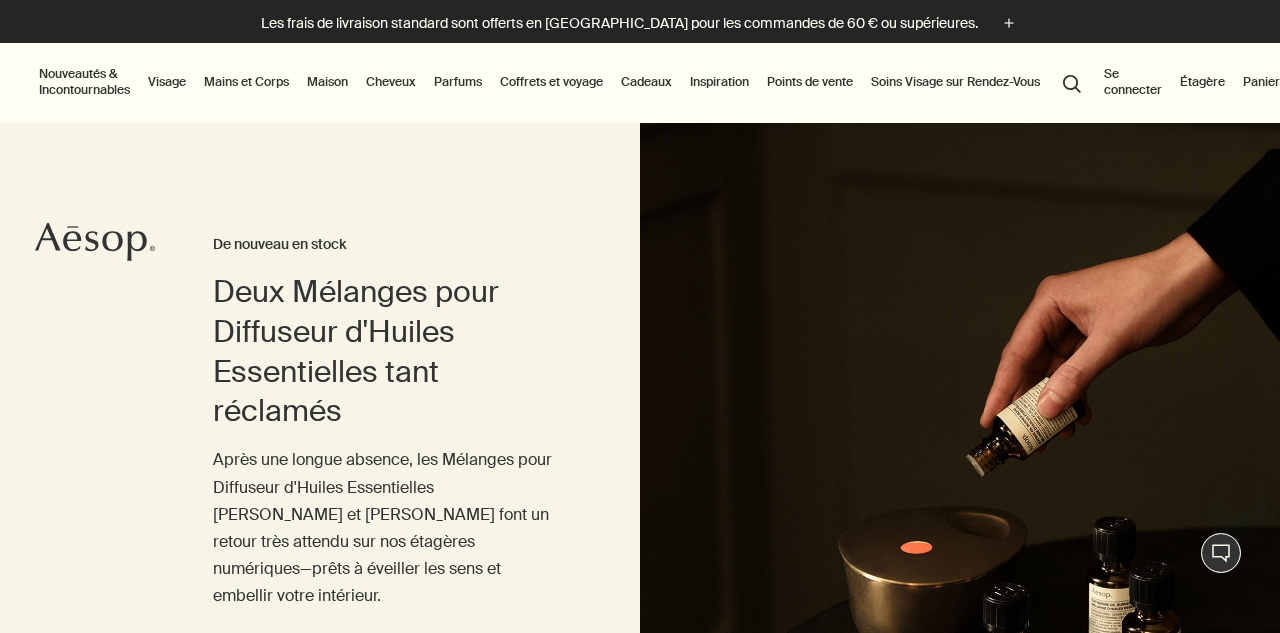 scroll, scrollTop: 0, scrollLeft: 0, axis: both 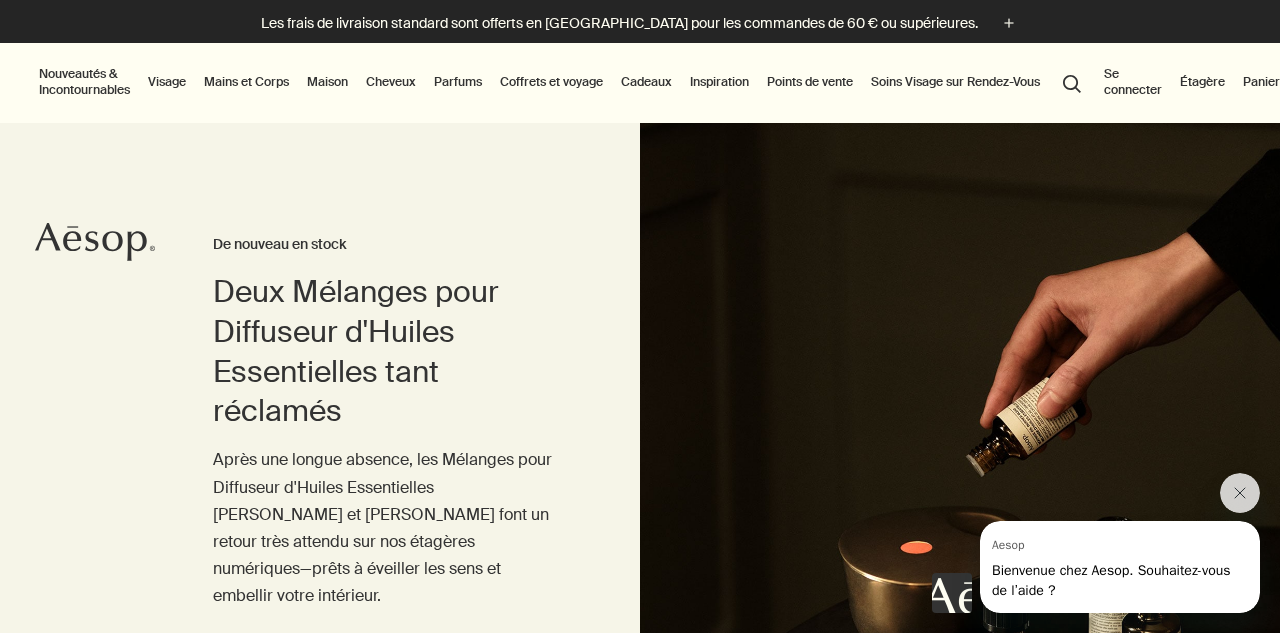 click on "Maison" at bounding box center (327, 82) 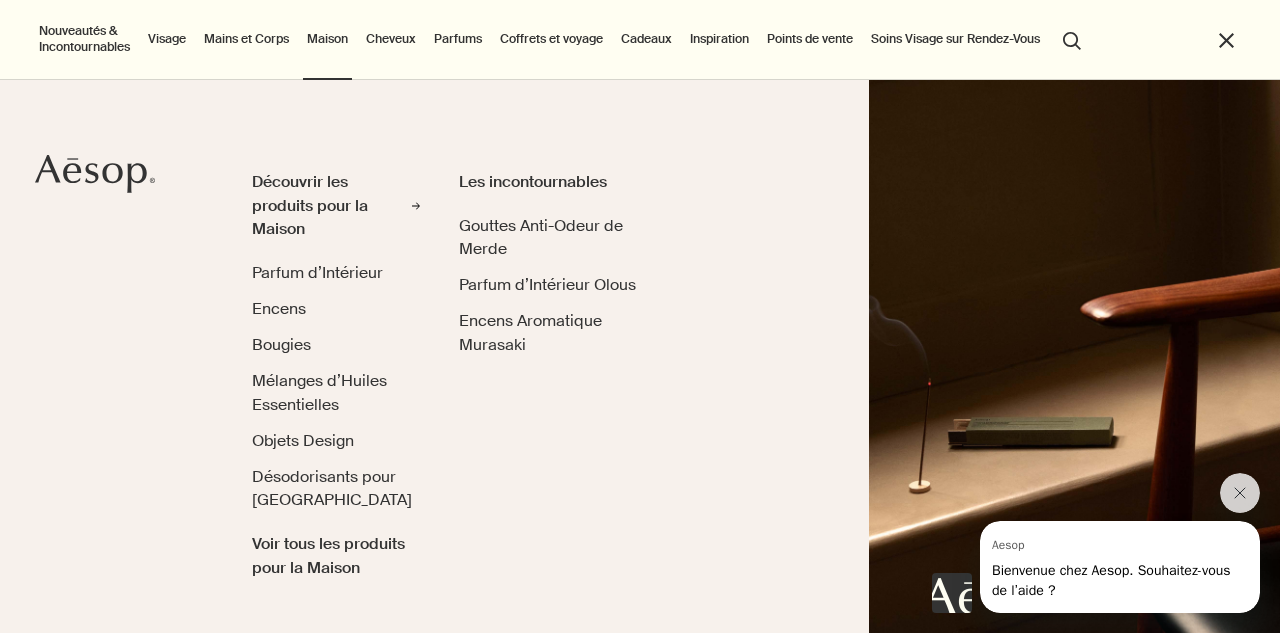 click on "Mains et Corps" at bounding box center [246, 39] 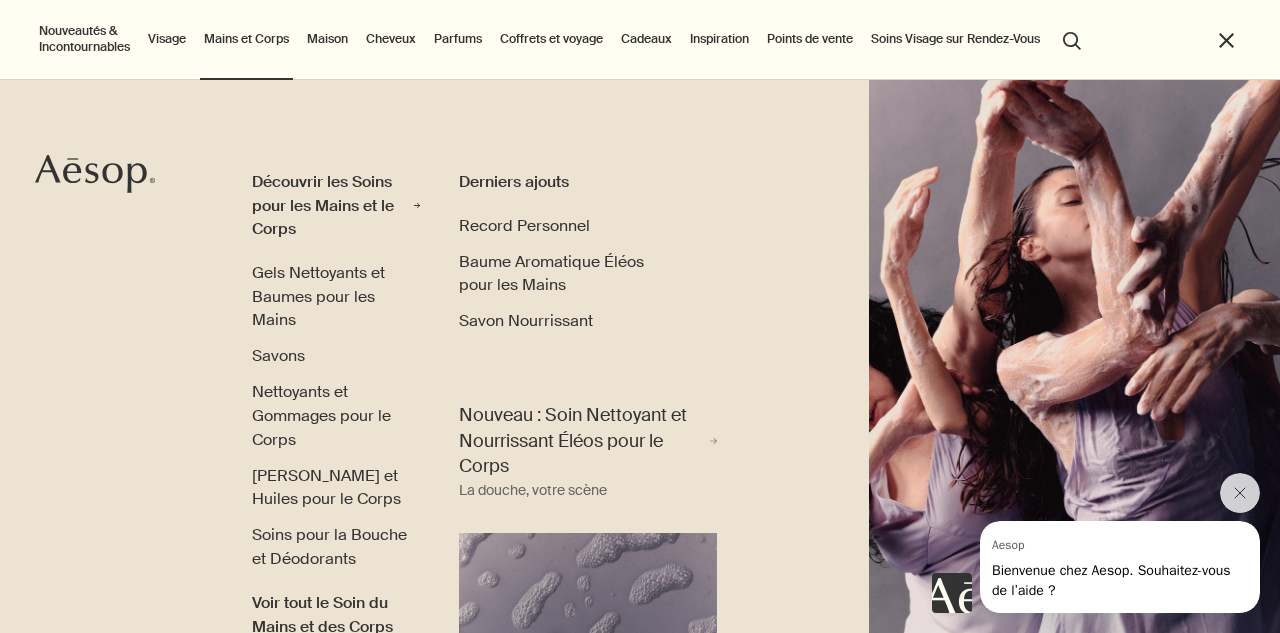 scroll, scrollTop: 0, scrollLeft: 0, axis: both 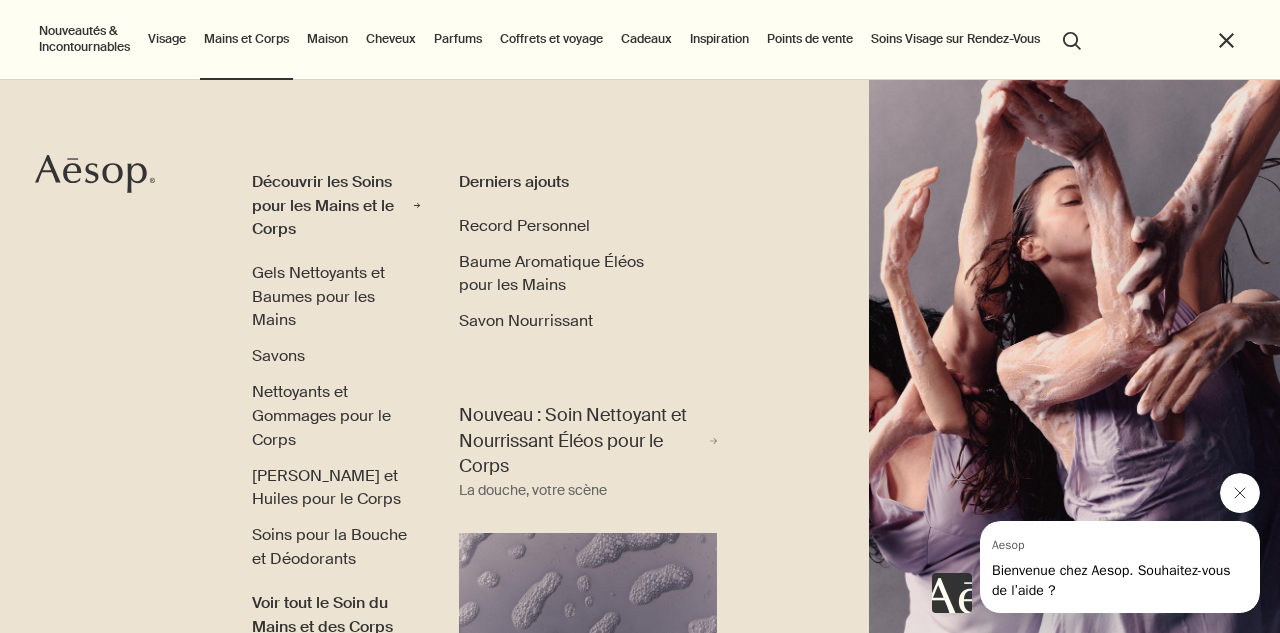click 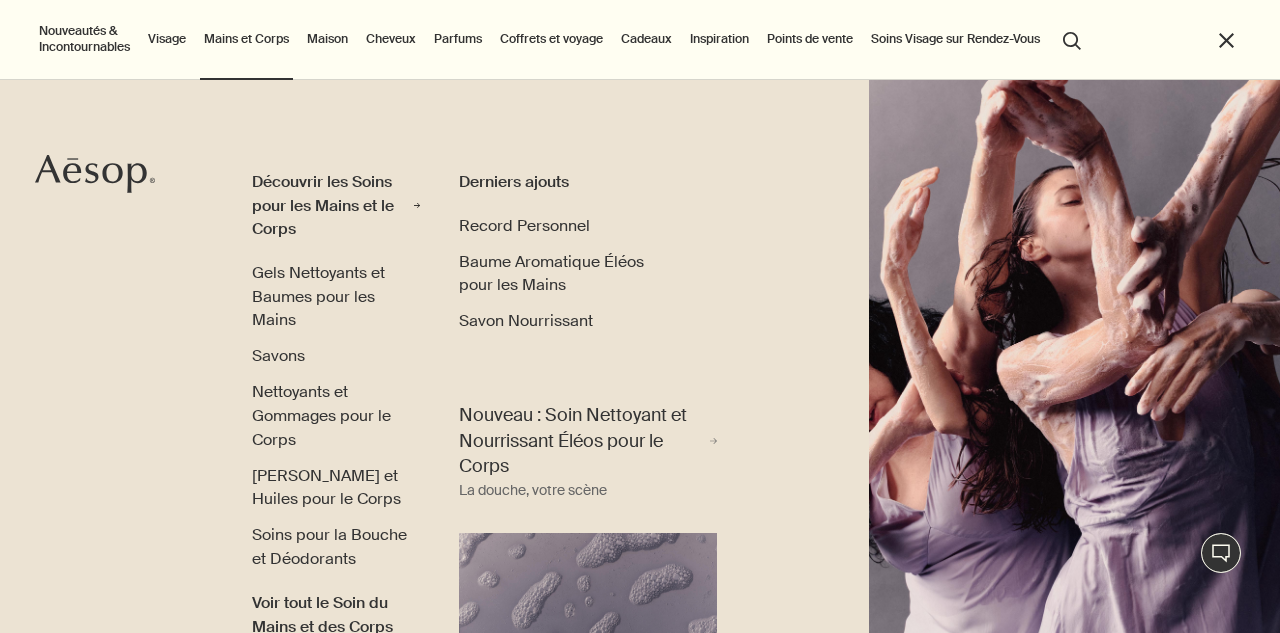 scroll, scrollTop: 0, scrollLeft: 0, axis: both 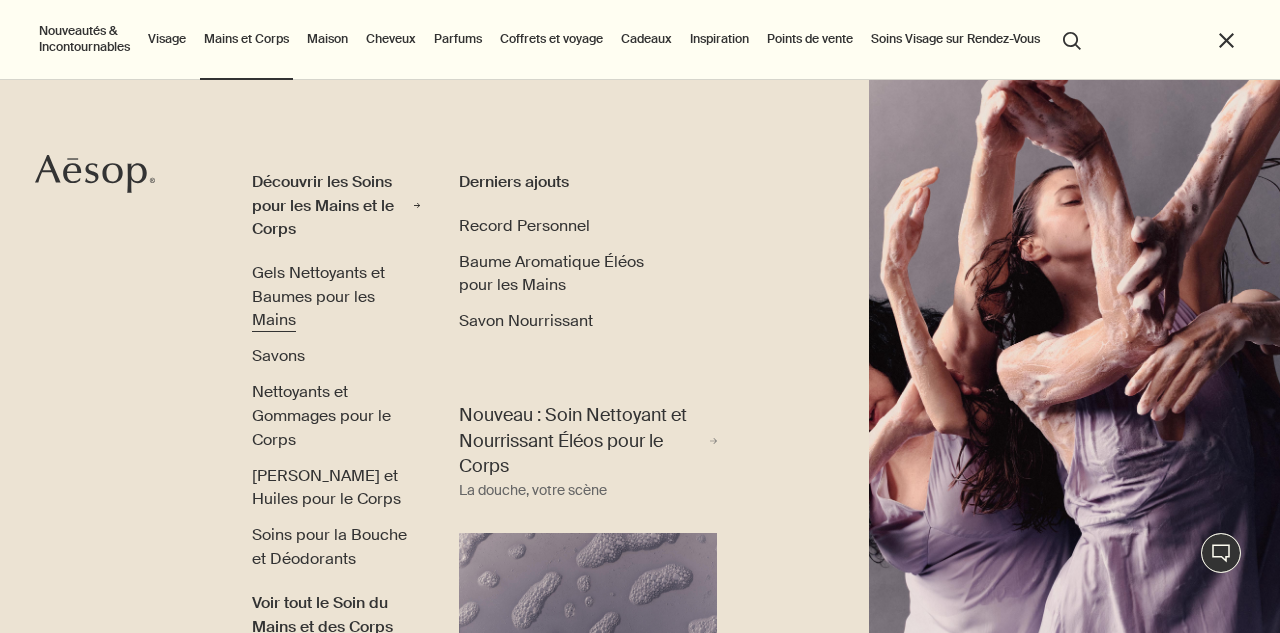 click on "Gels Nettoyants et Baumes pour les Mains" at bounding box center [318, 296] 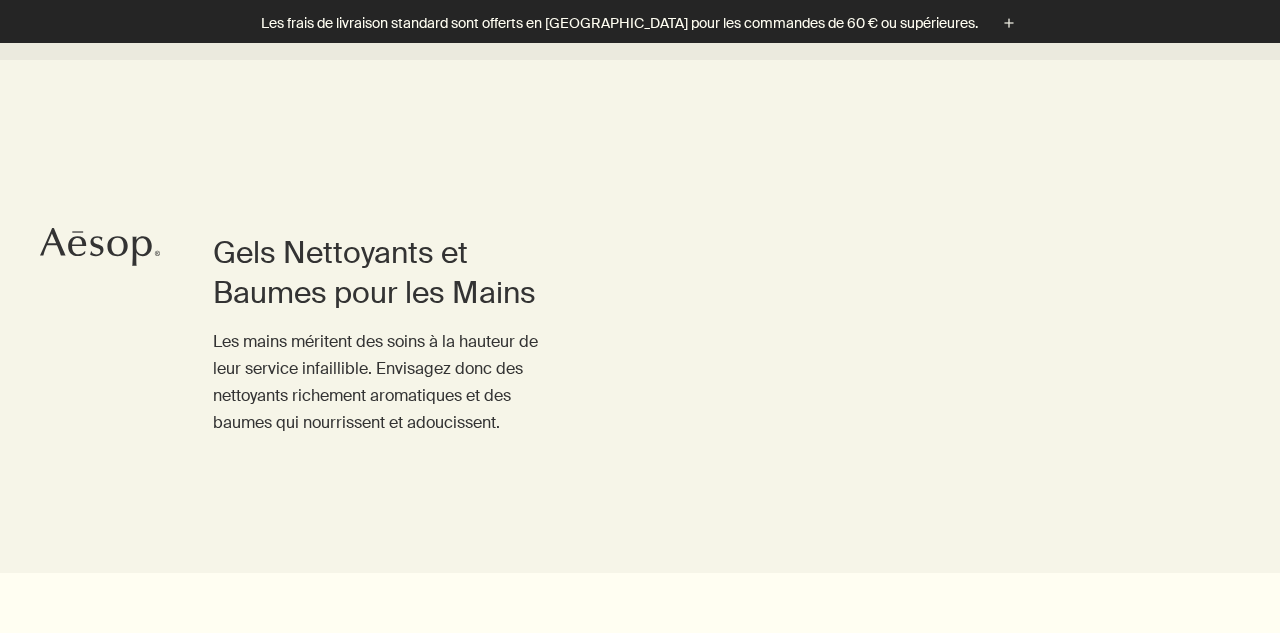 scroll, scrollTop: 1542, scrollLeft: 0, axis: vertical 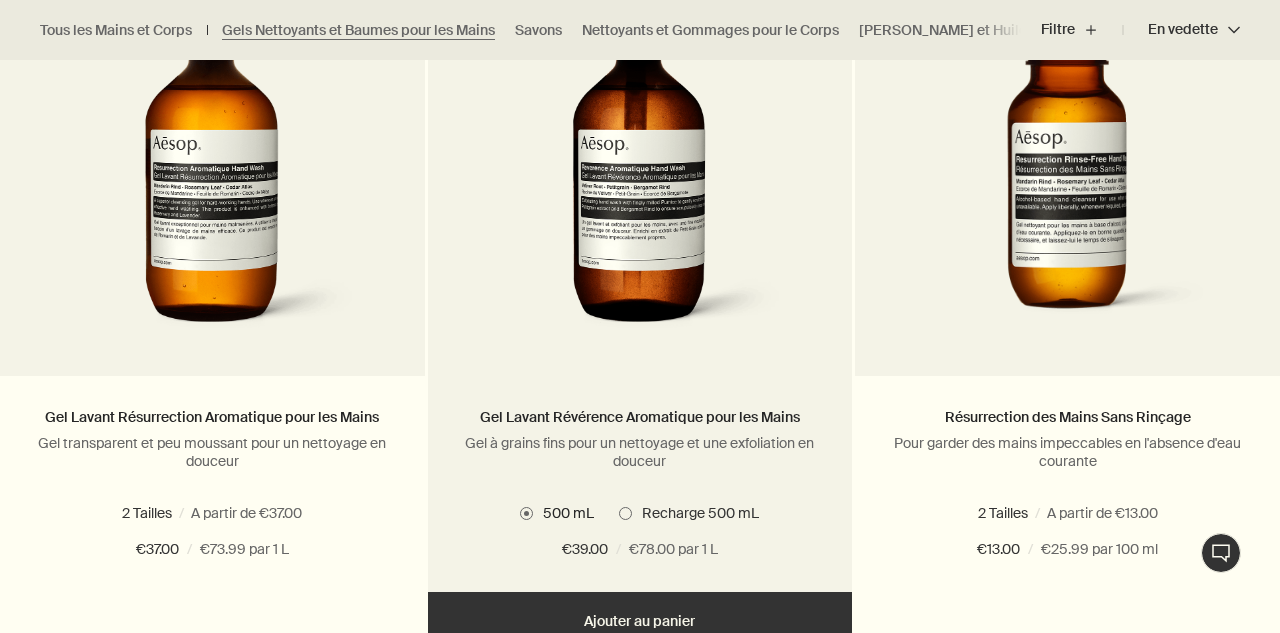 click at bounding box center (625, 513) 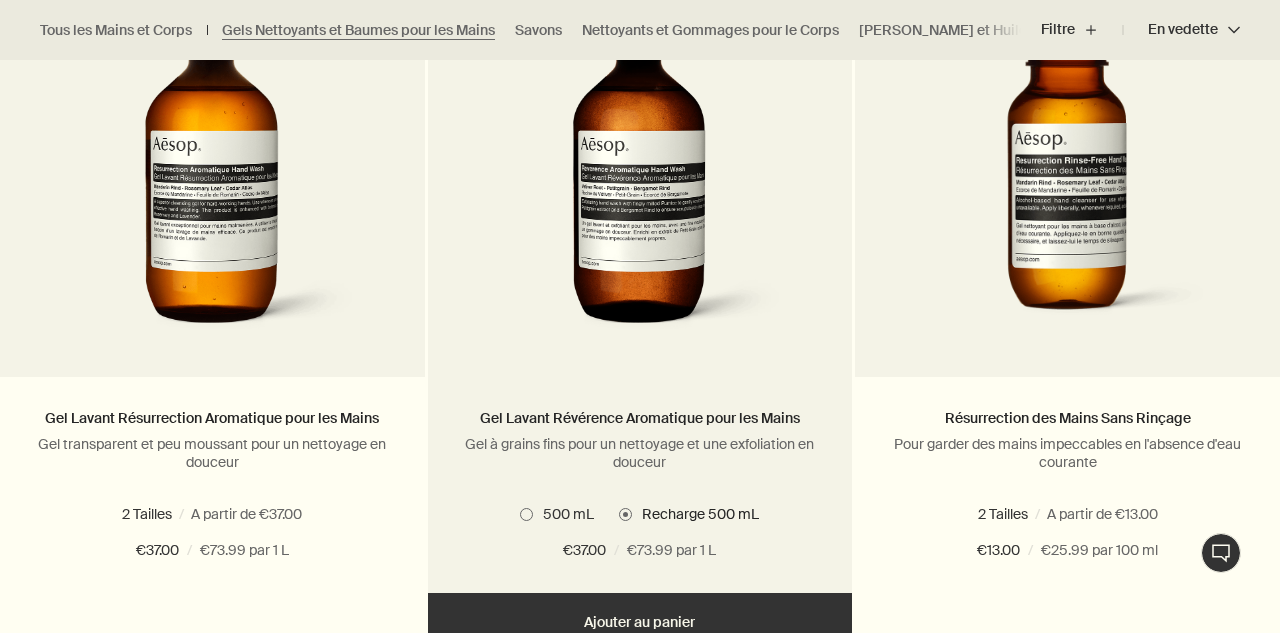 scroll, scrollTop: 1451, scrollLeft: 0, axis: vertical 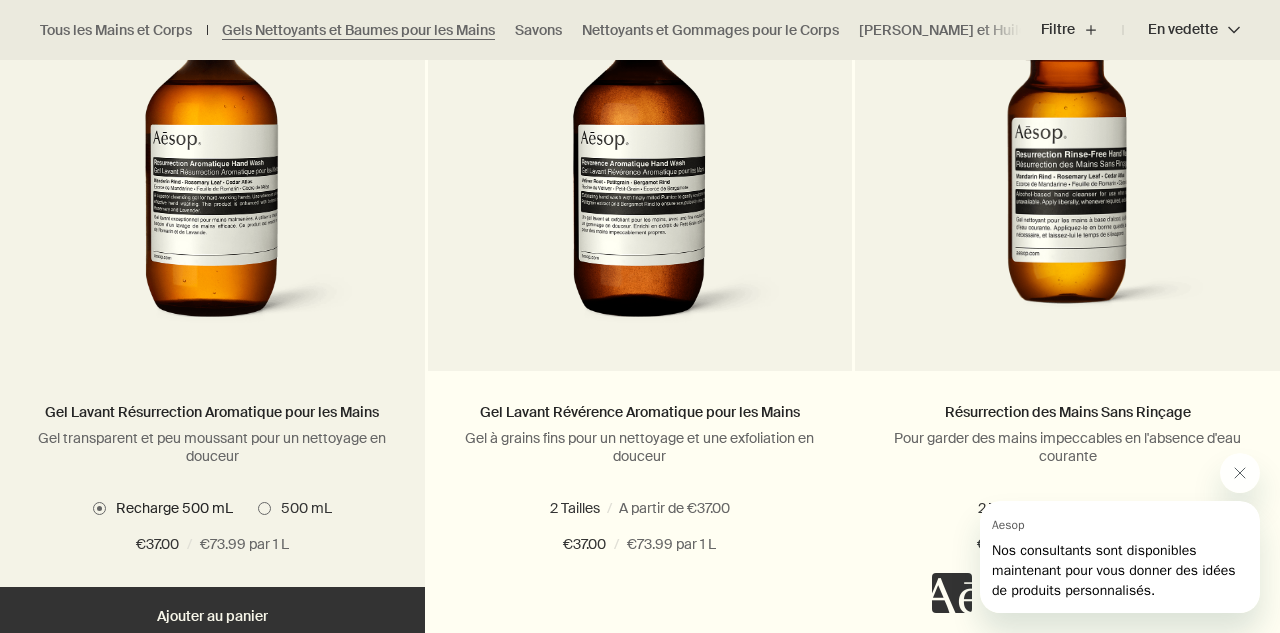 click at bounding box center (264, 508) 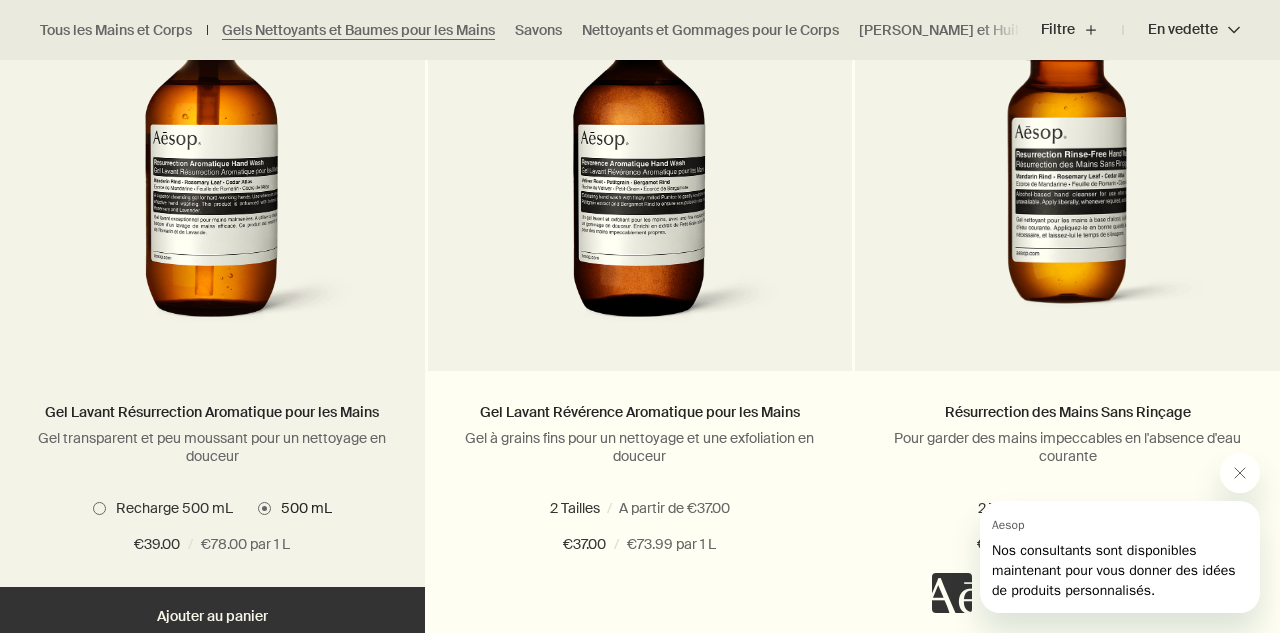 click at bounding box center [99, 508] 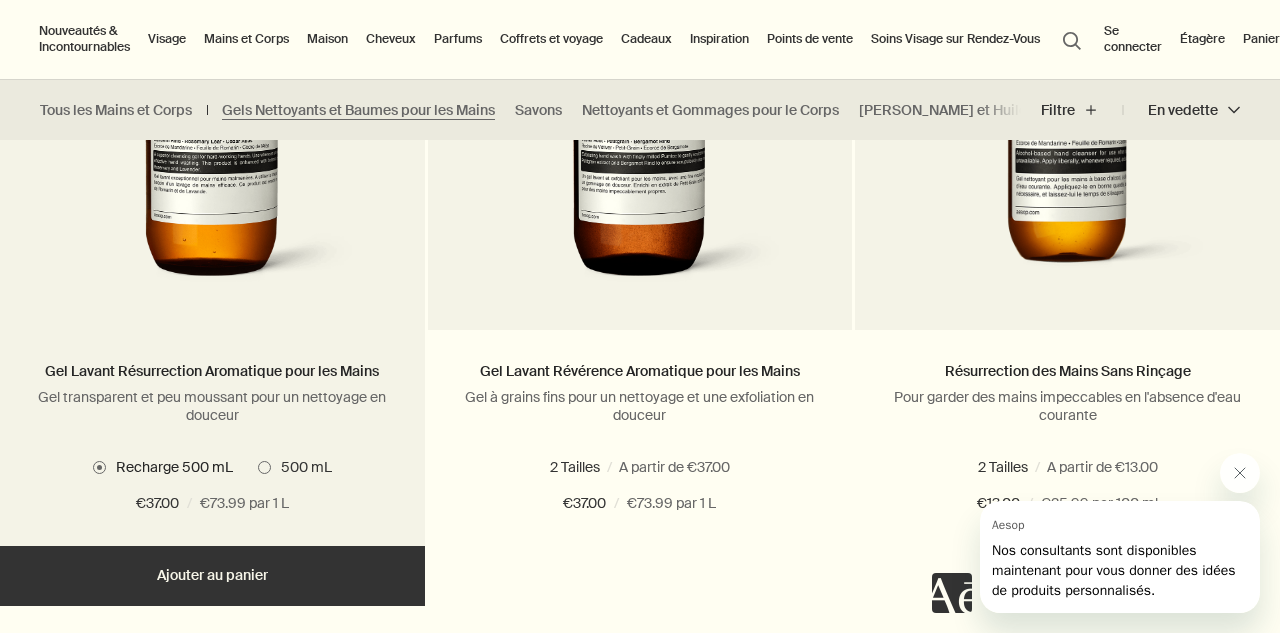 scroll, scrollTop: 1497, scrollLeft: 0, axis: vertical 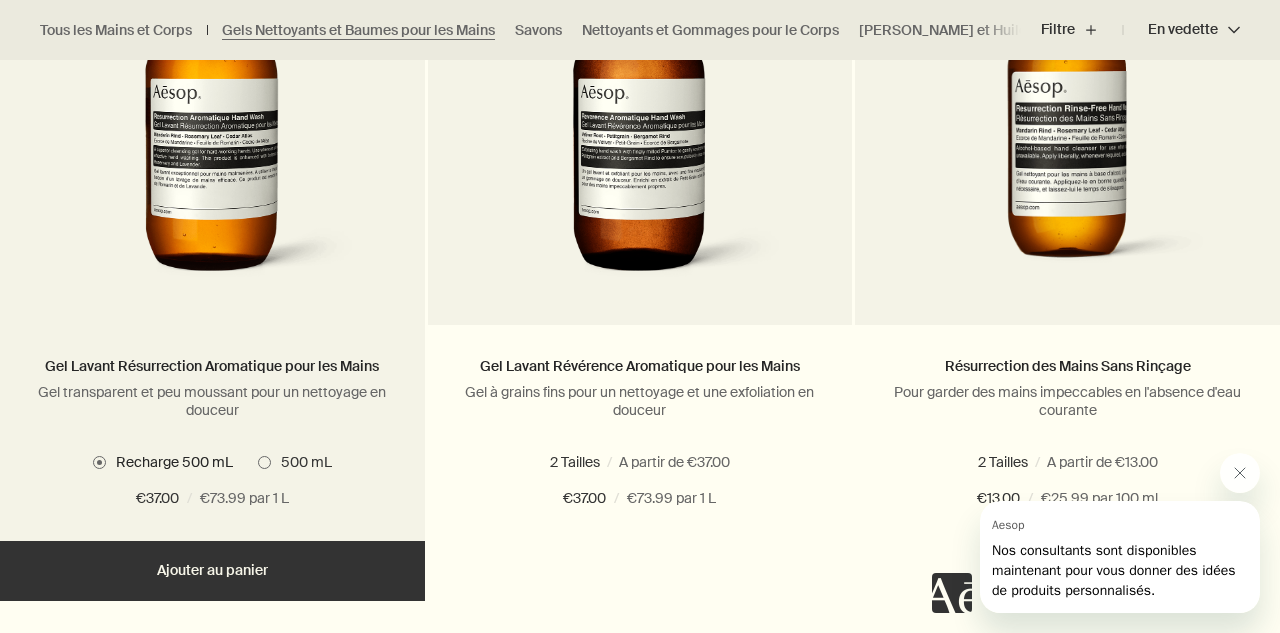 click on "Ajouter Ajouter au panier" at bounding box center (212, 571) 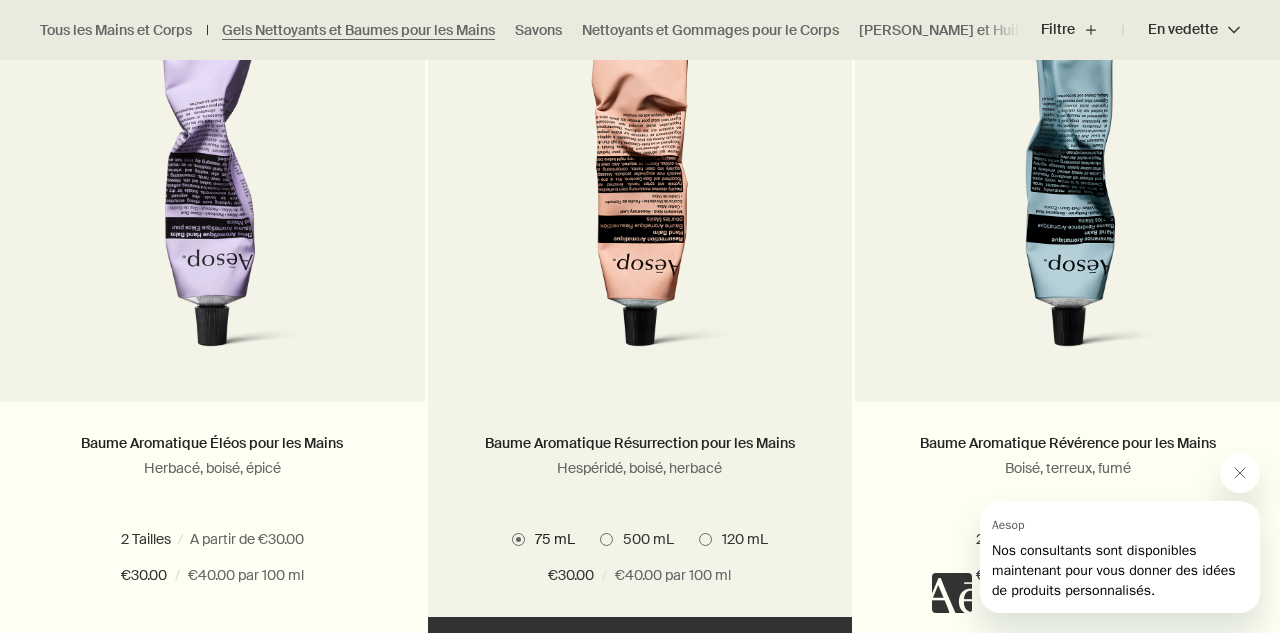 scroll, scrollTop: 695, scrollLeft: 0, axis: vertical 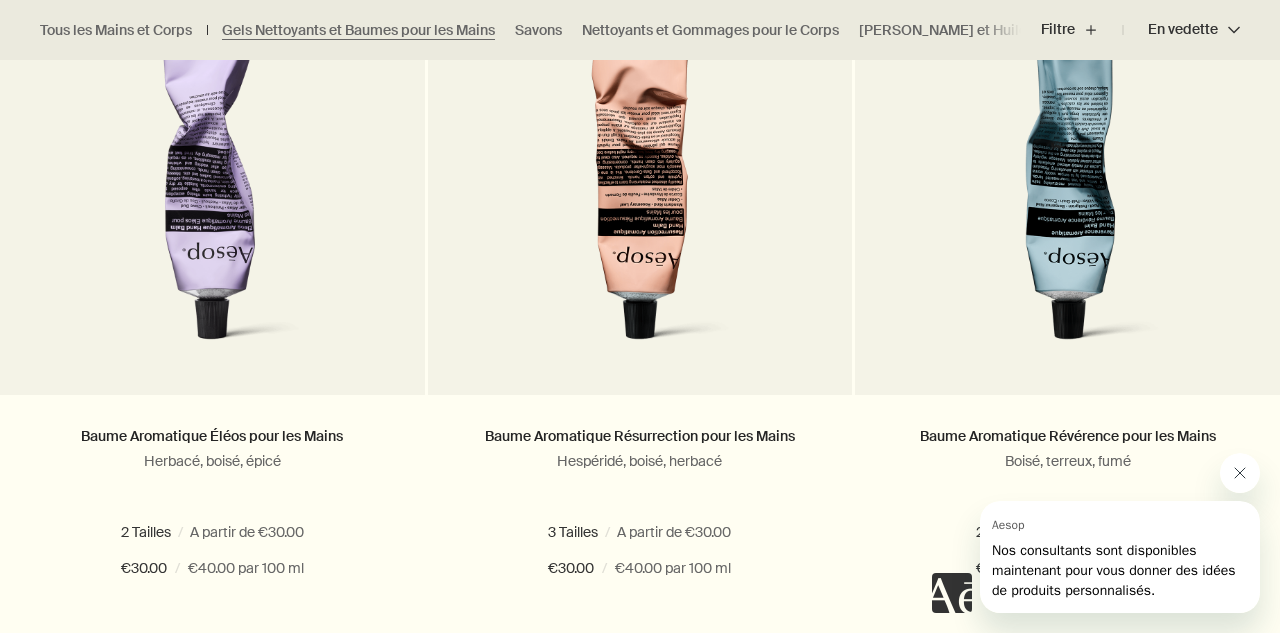 click 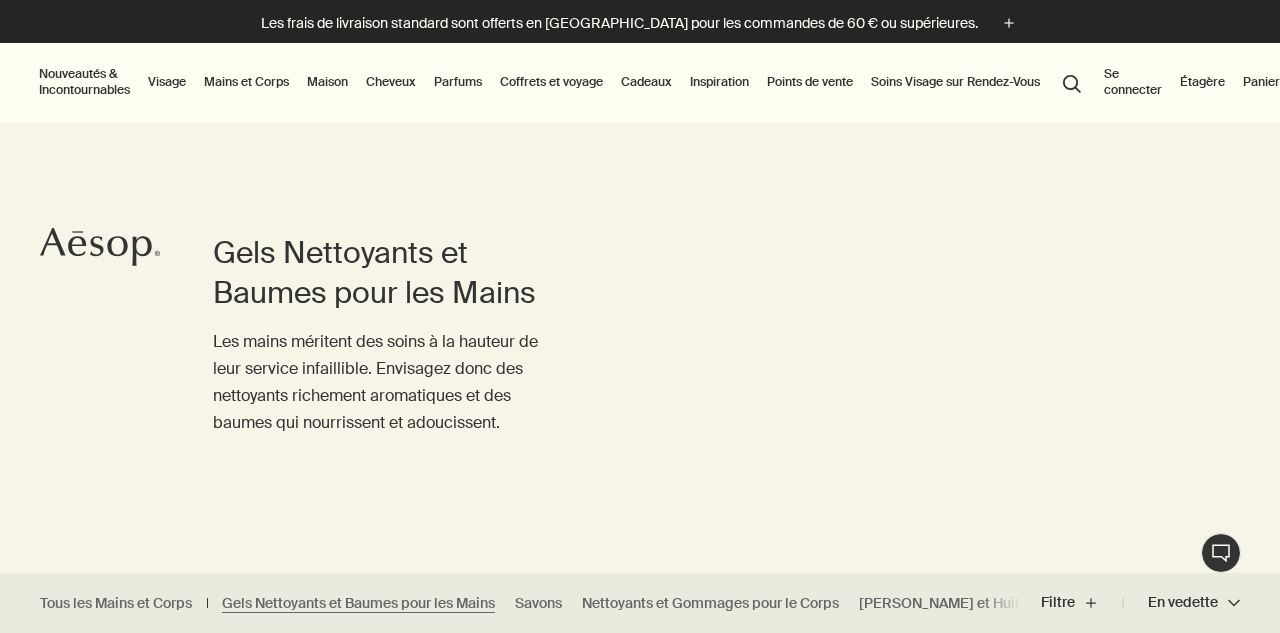 scroll, scrollTop: 0, scrollLeft: 0, axis: both 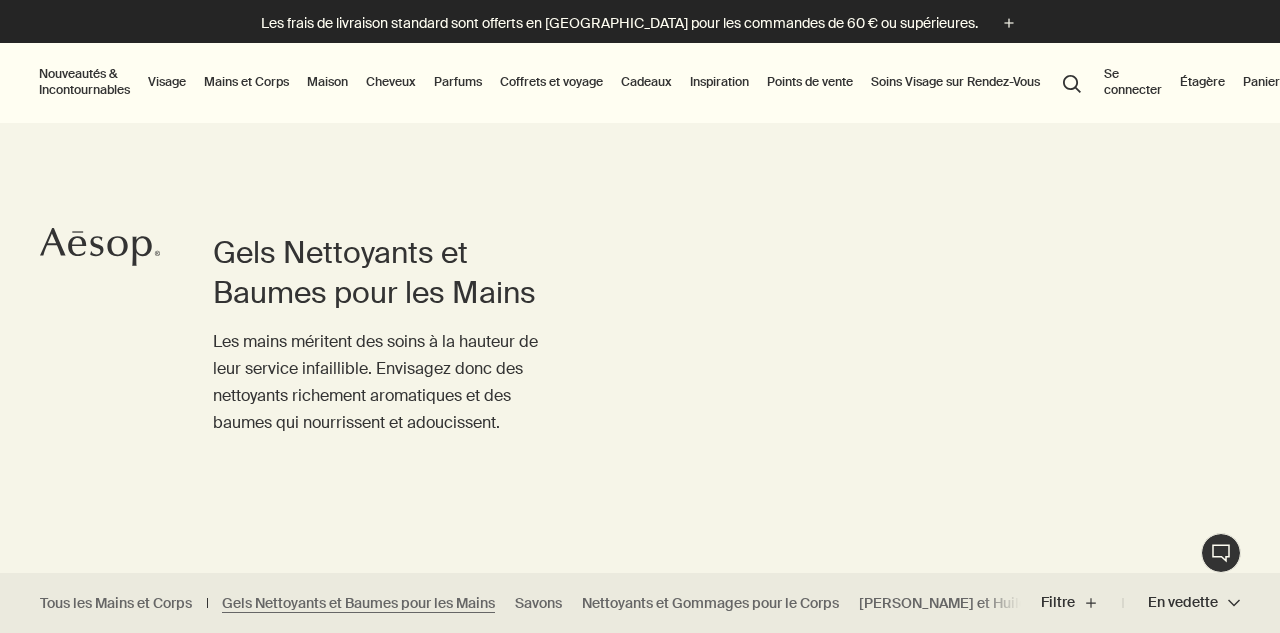 click on "Visage" at bounding box center (167, 82) 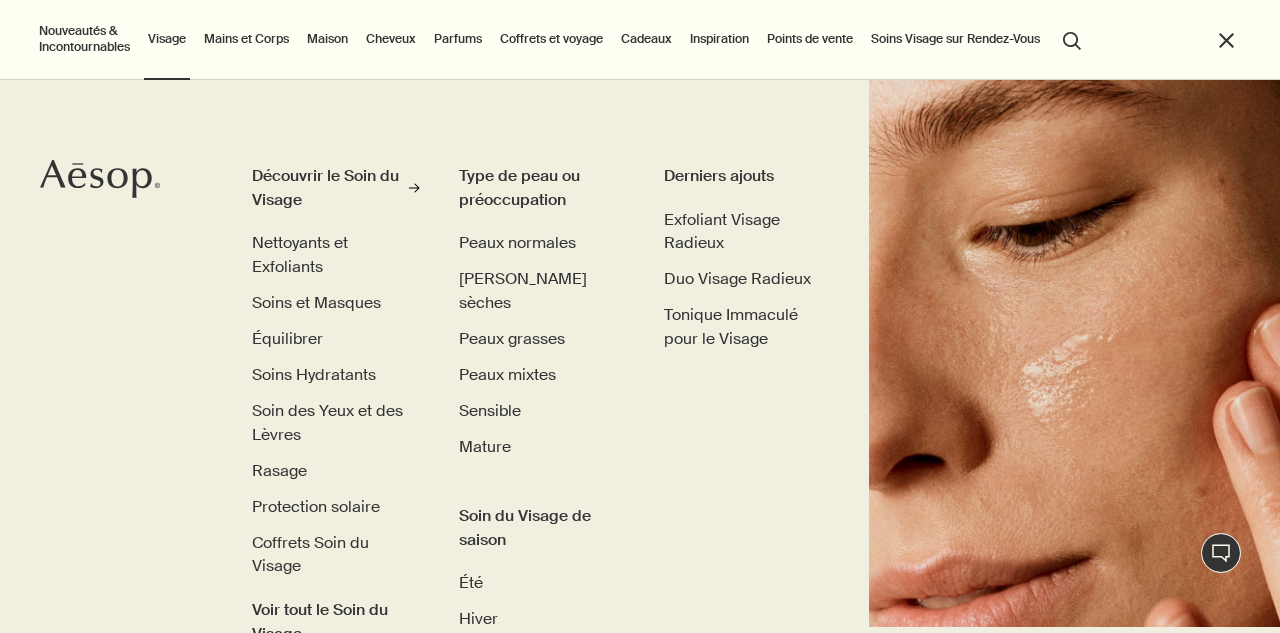 scroll, scrollTop: 0, scrollLeft: 0, axis: both 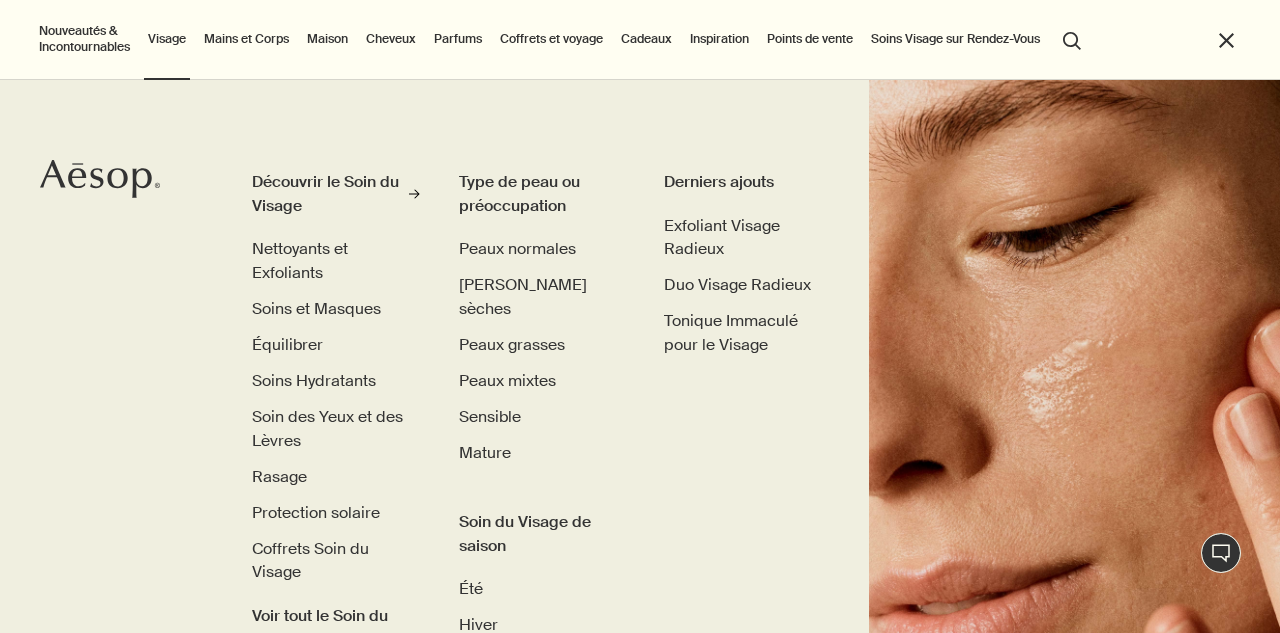click on "search Rechercher" at bounding box center [1072, 39] 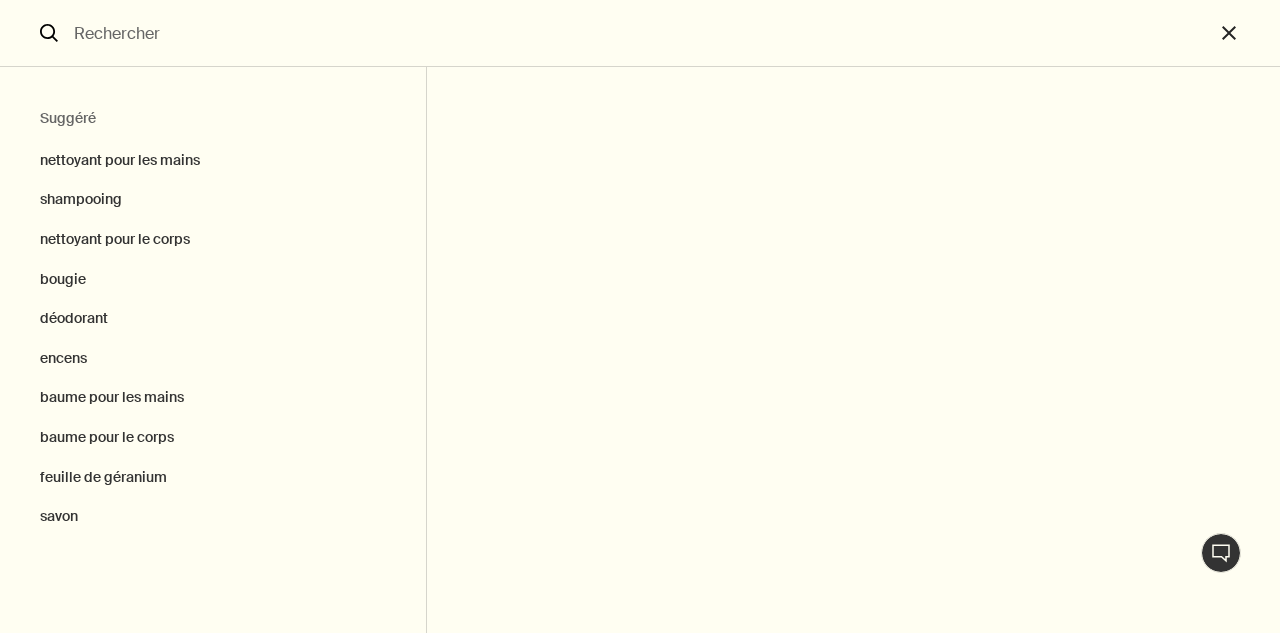 type on "p" 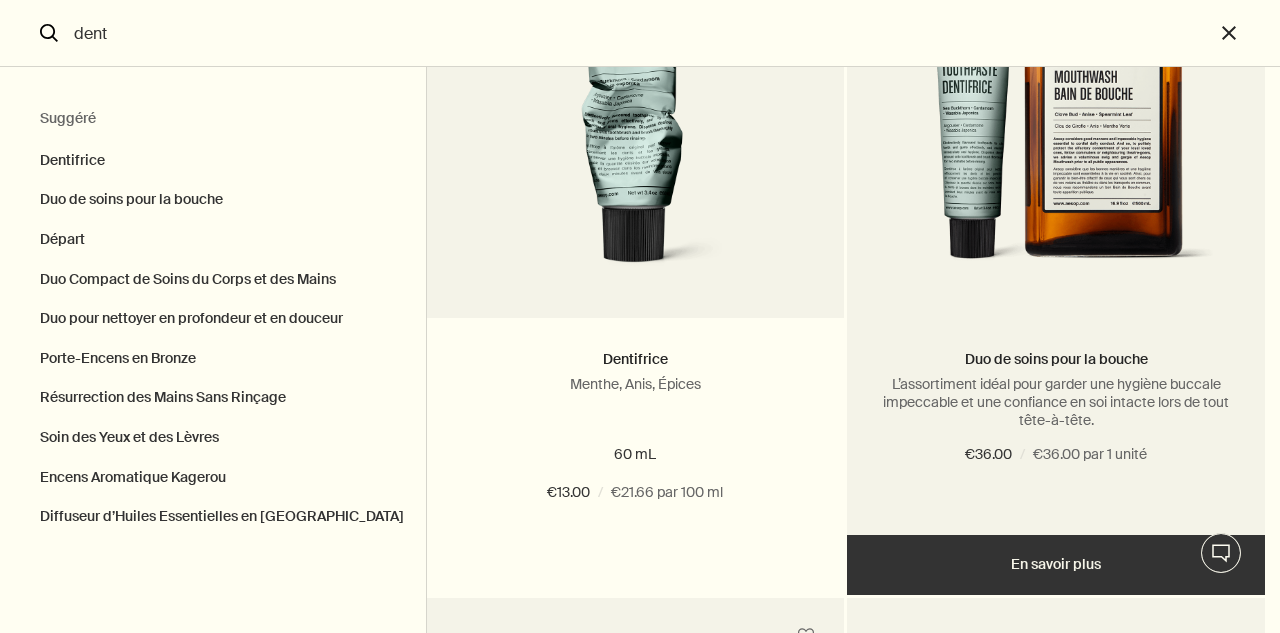 scroll, scrollTop: 298, scrollLeft: 0, axis: vertical 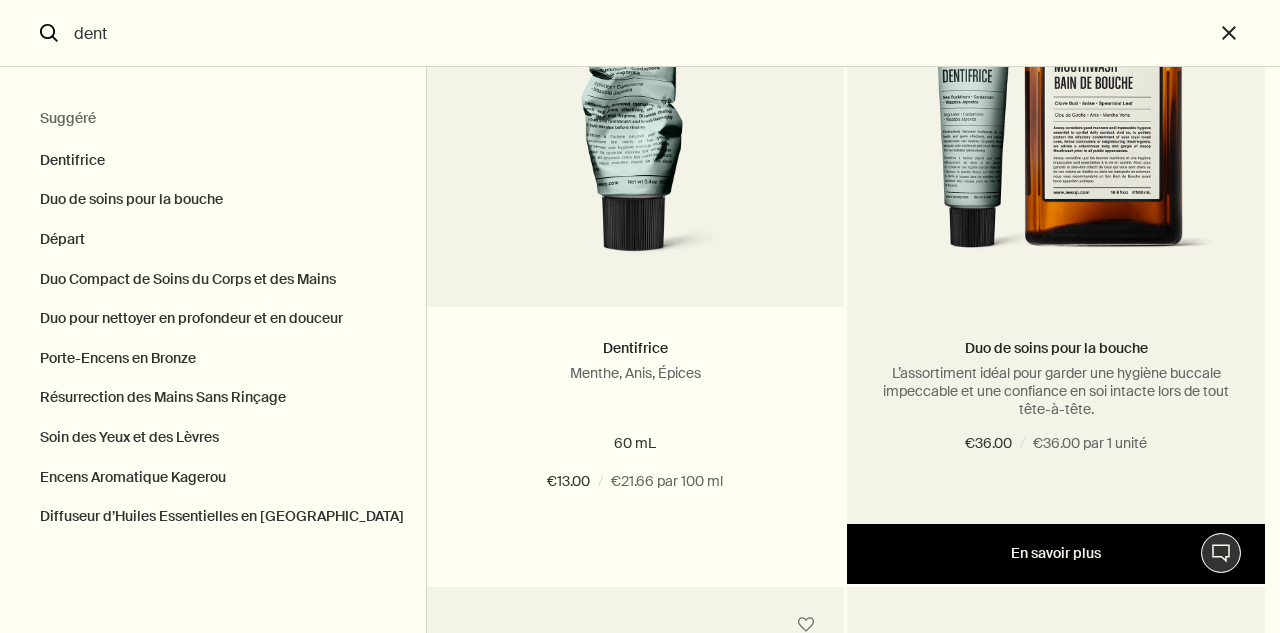 type on "dent" 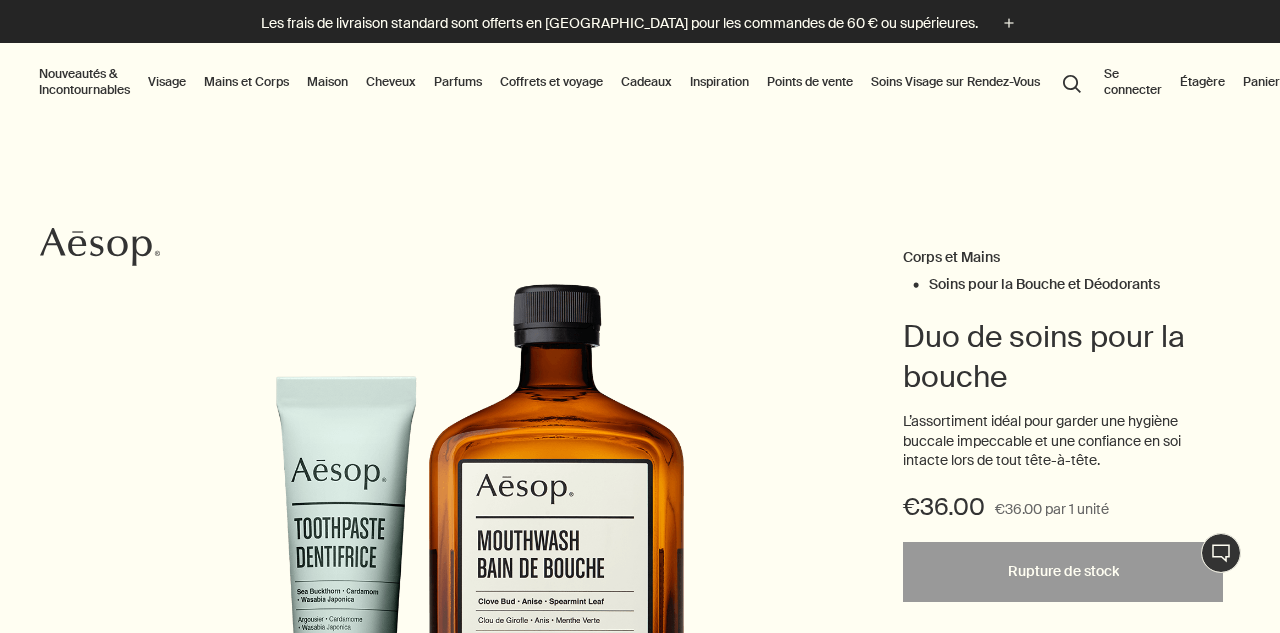 scroll, scrollTop: 0, scrollLeft: 0, axis: both 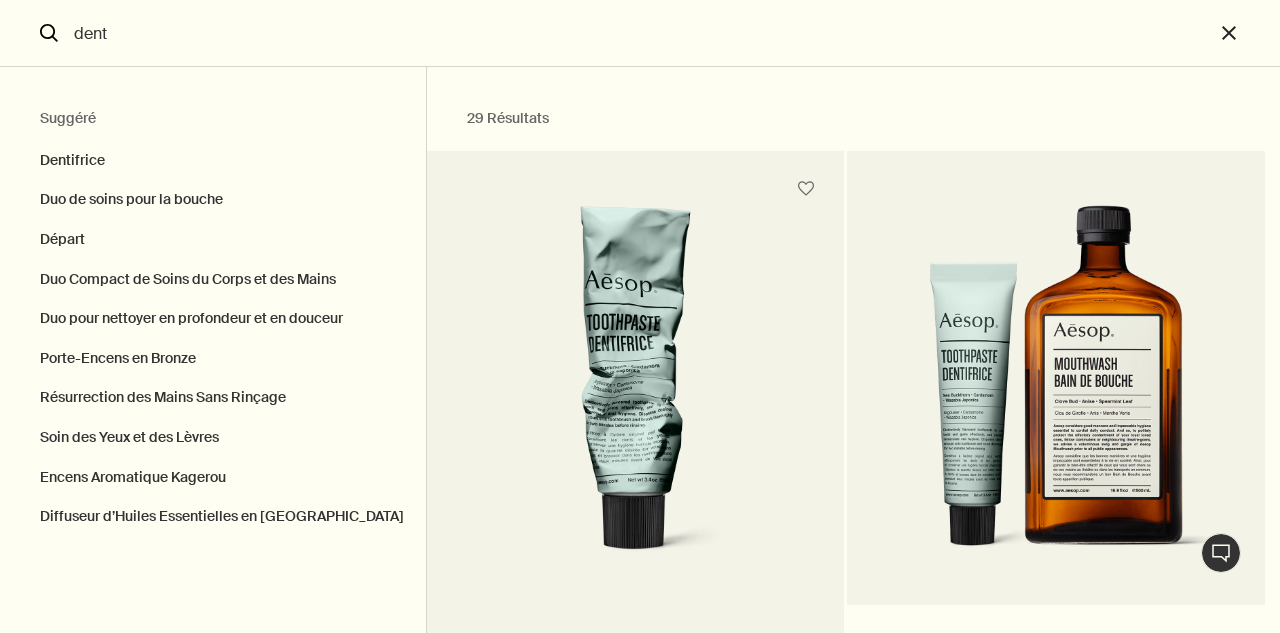 click at bounding box center [636, 390] 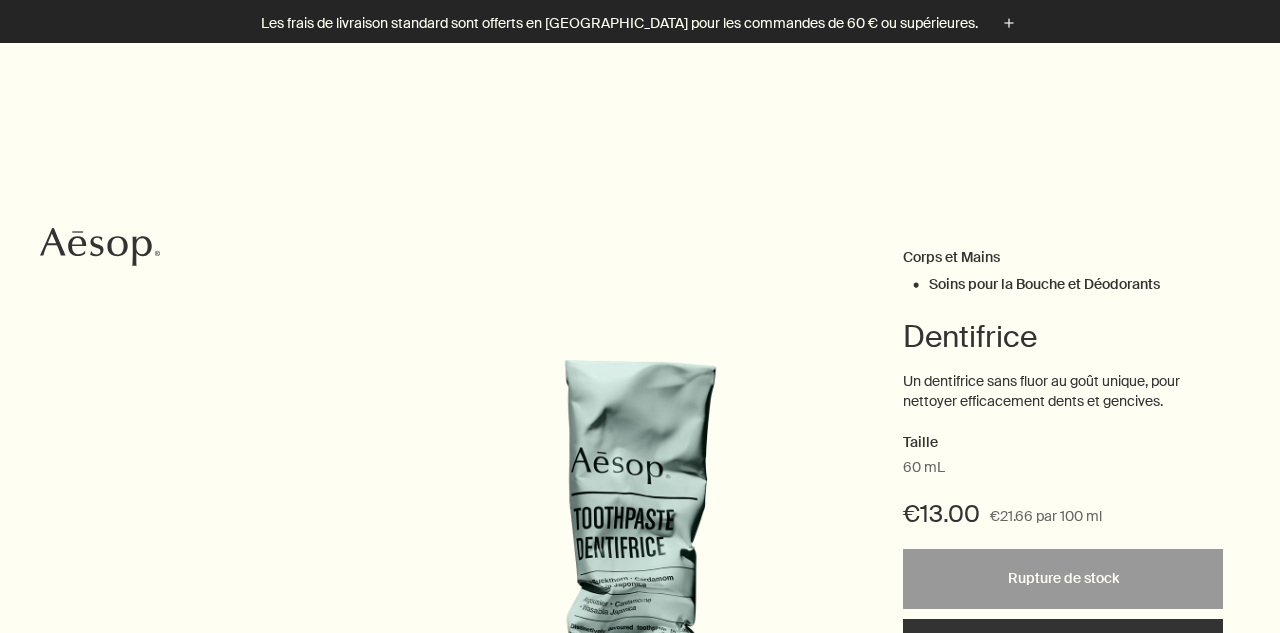 scroll, scrollTop: 220, scrollLeft: 0, axis: vertical 